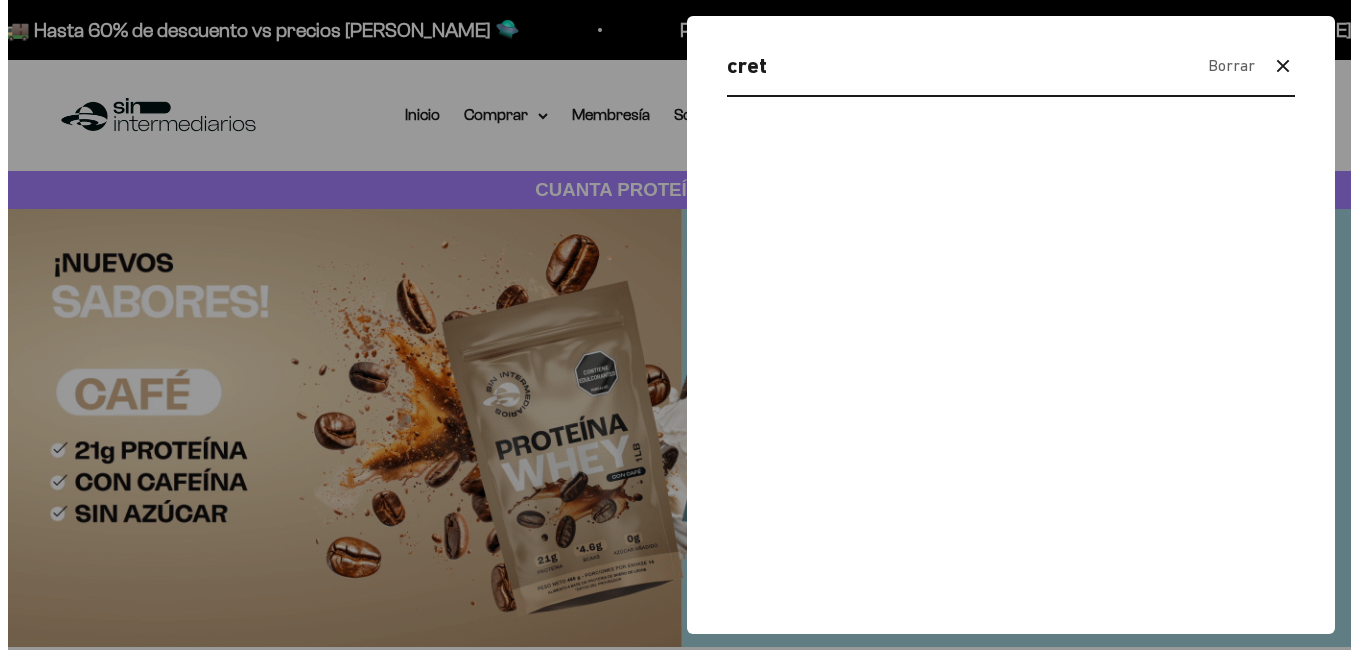 scroll, scrollTop: 0, scrollLeft: 0, axis: both 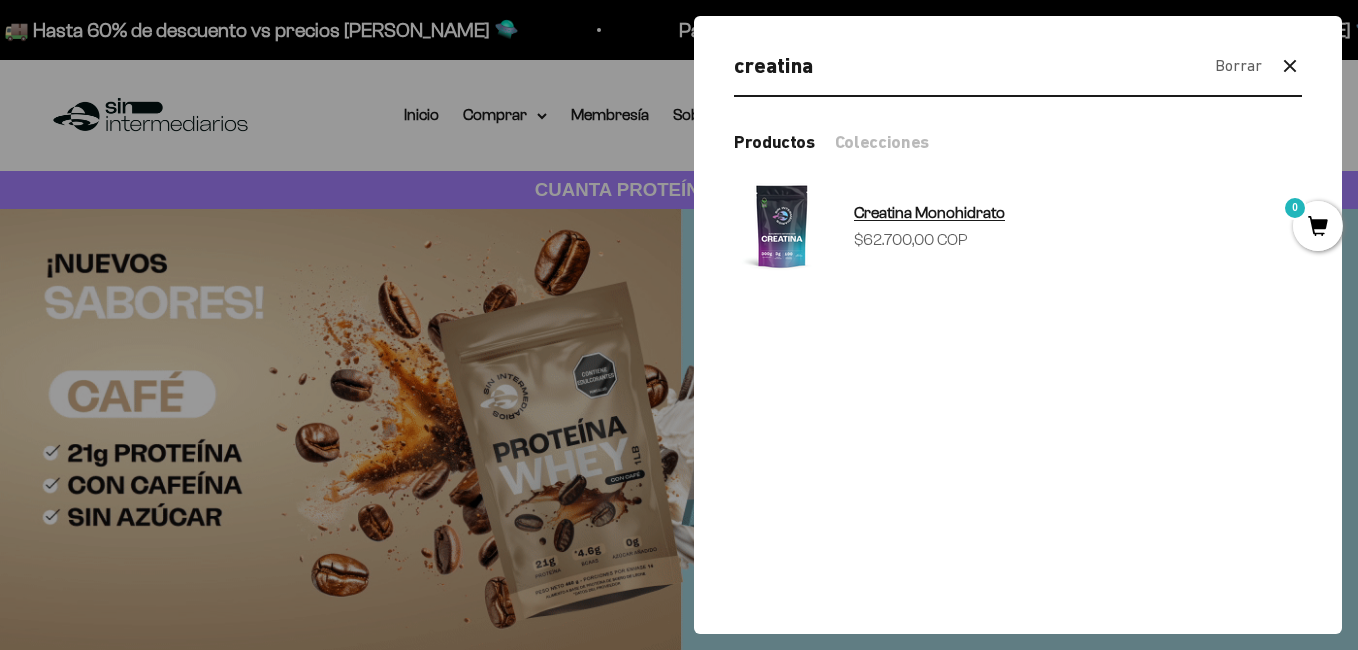 type on "creatina" 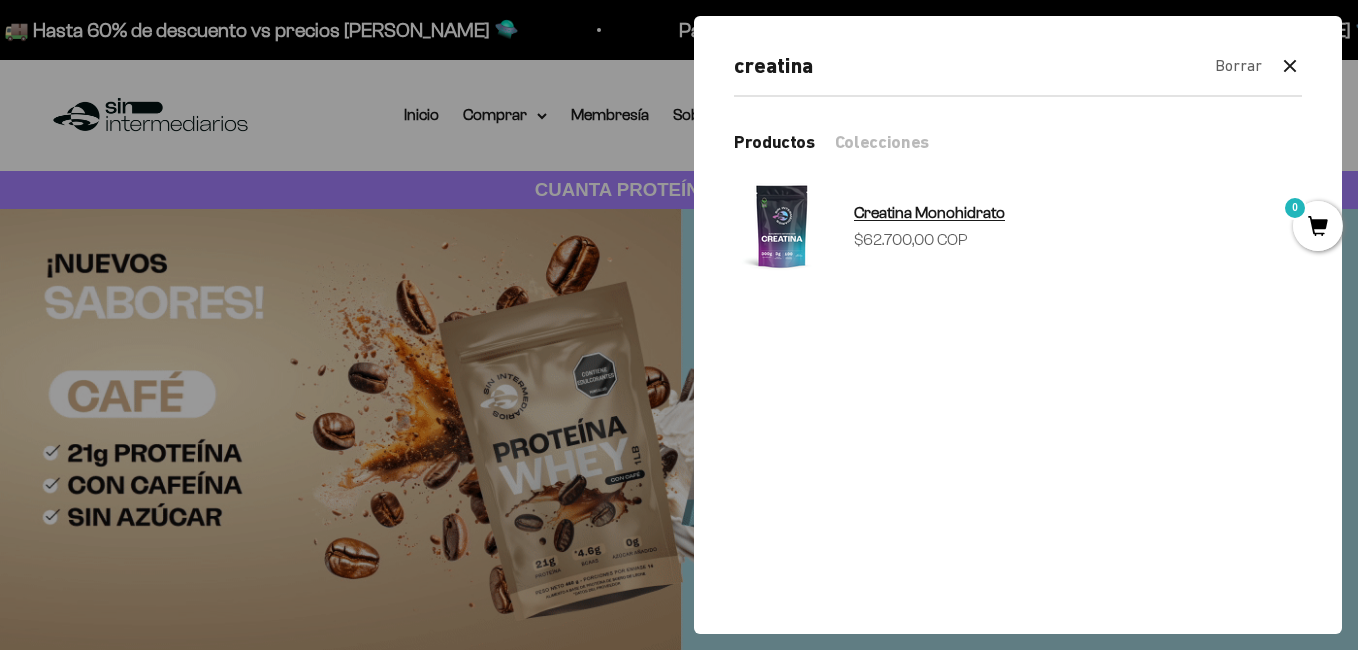 click on "Creatina Monohidrato" at bounding box center (929, 213) 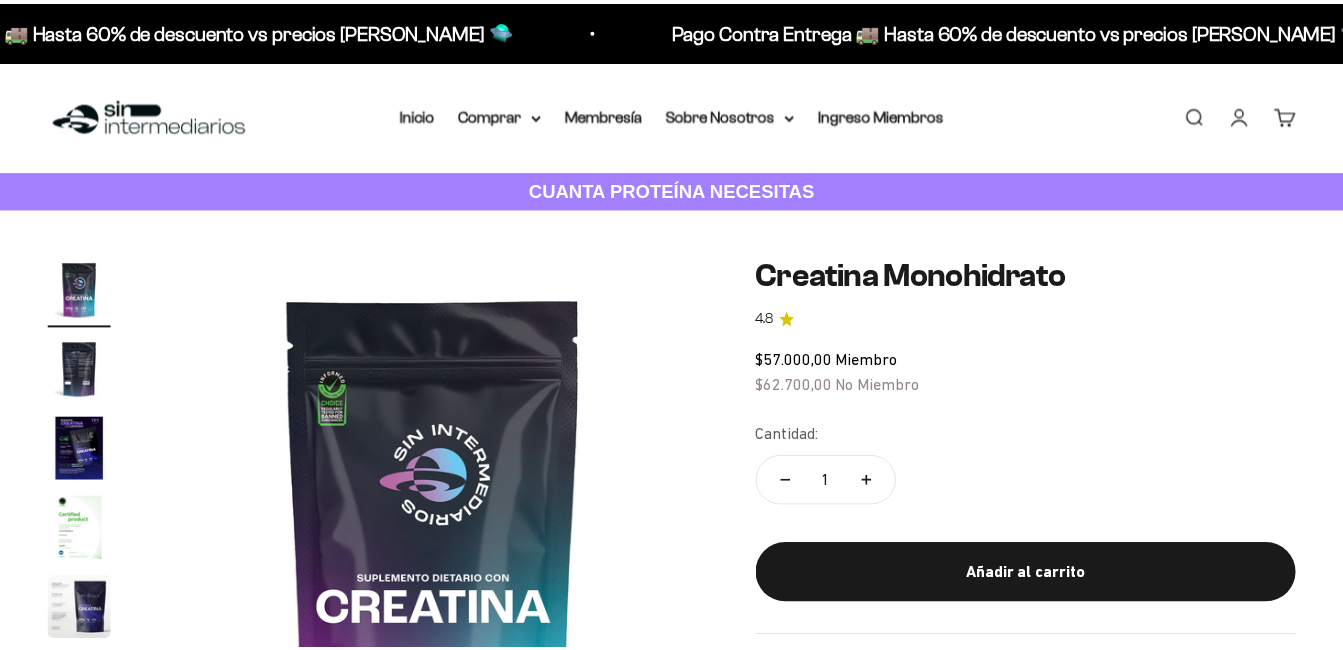 scroll, scrollTop: 0, scrollLeft: 0, axis: both 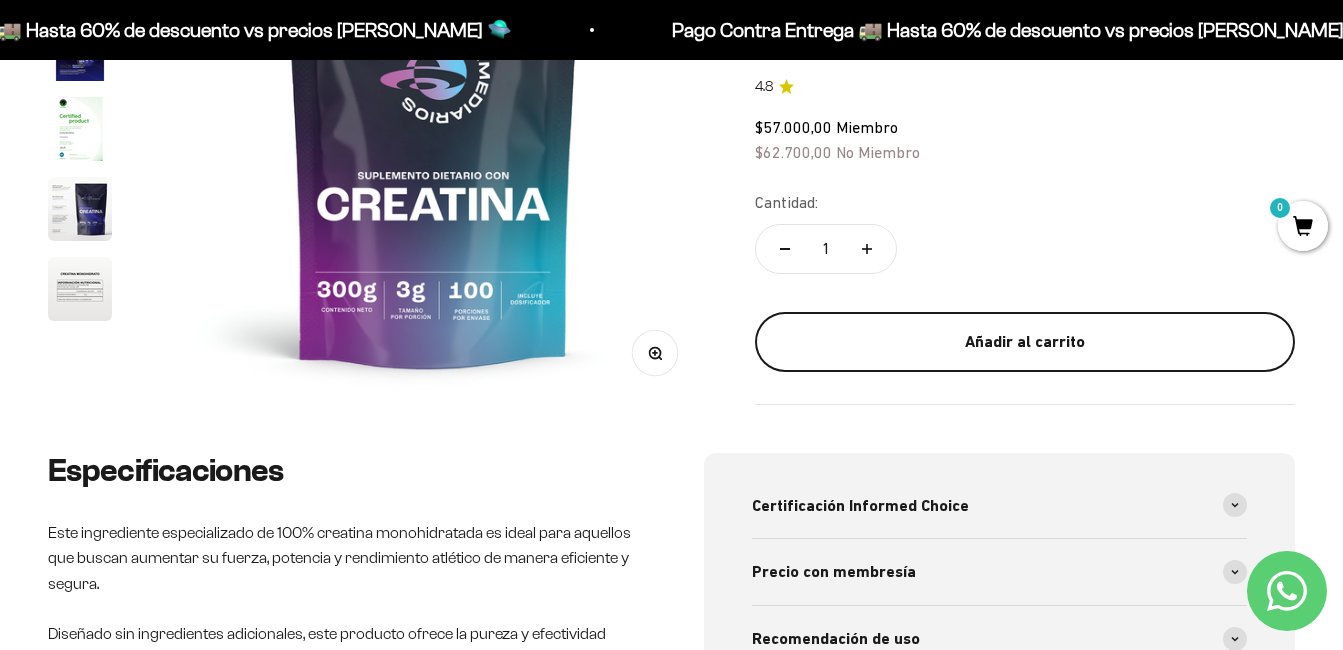 click on "Añadir al carrito" at bounding box center [1025, 342] 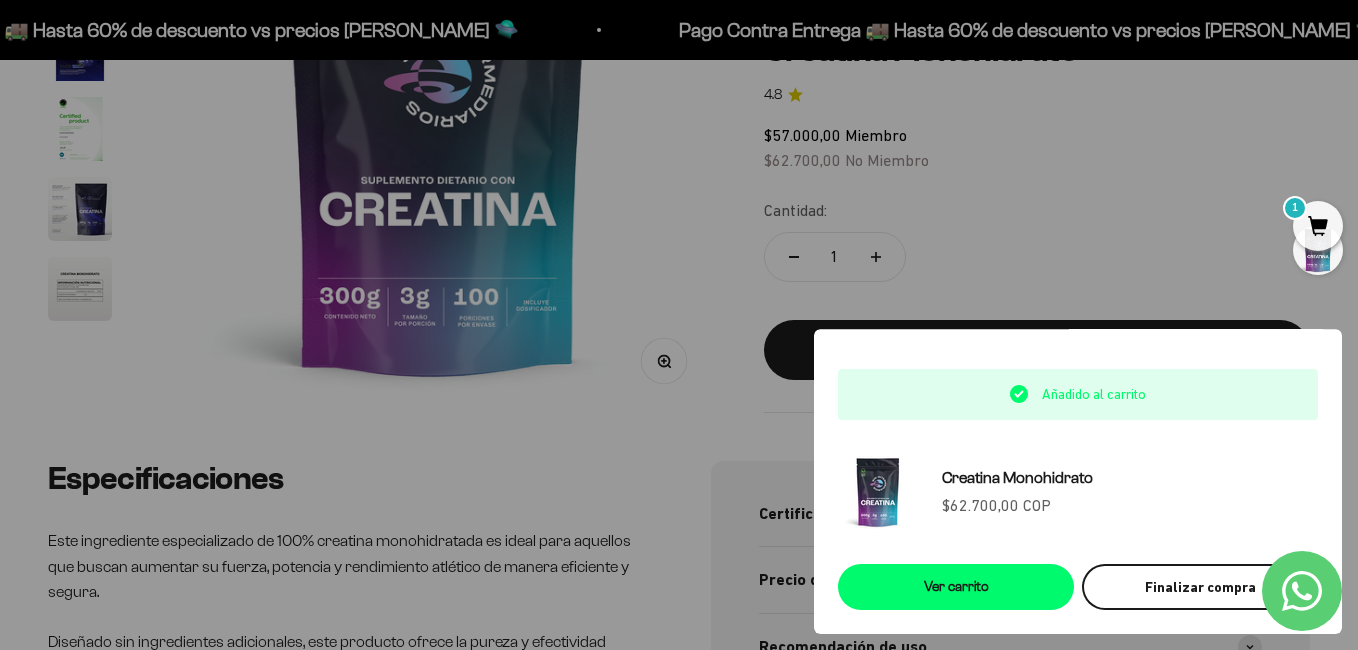 click on "Finalizar compra" at bounding box center [1200, 587] 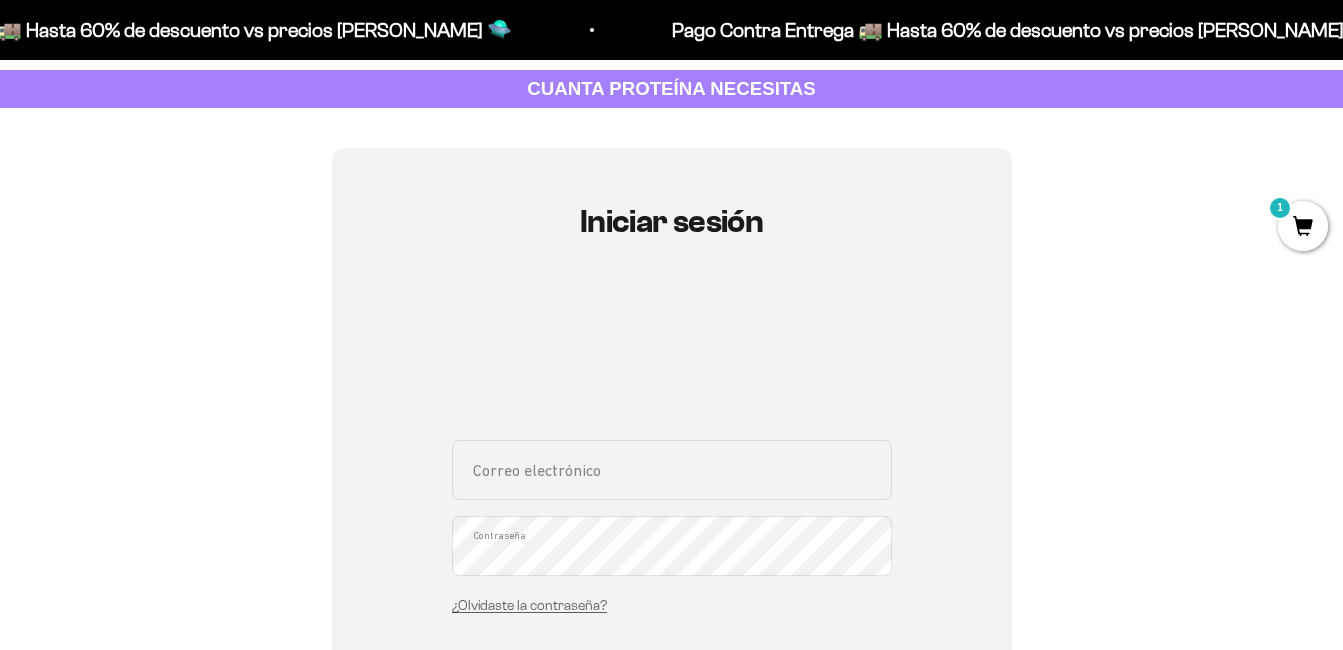 scroll, scrollTop: 300, scrollLeft: 0, axis: vertical 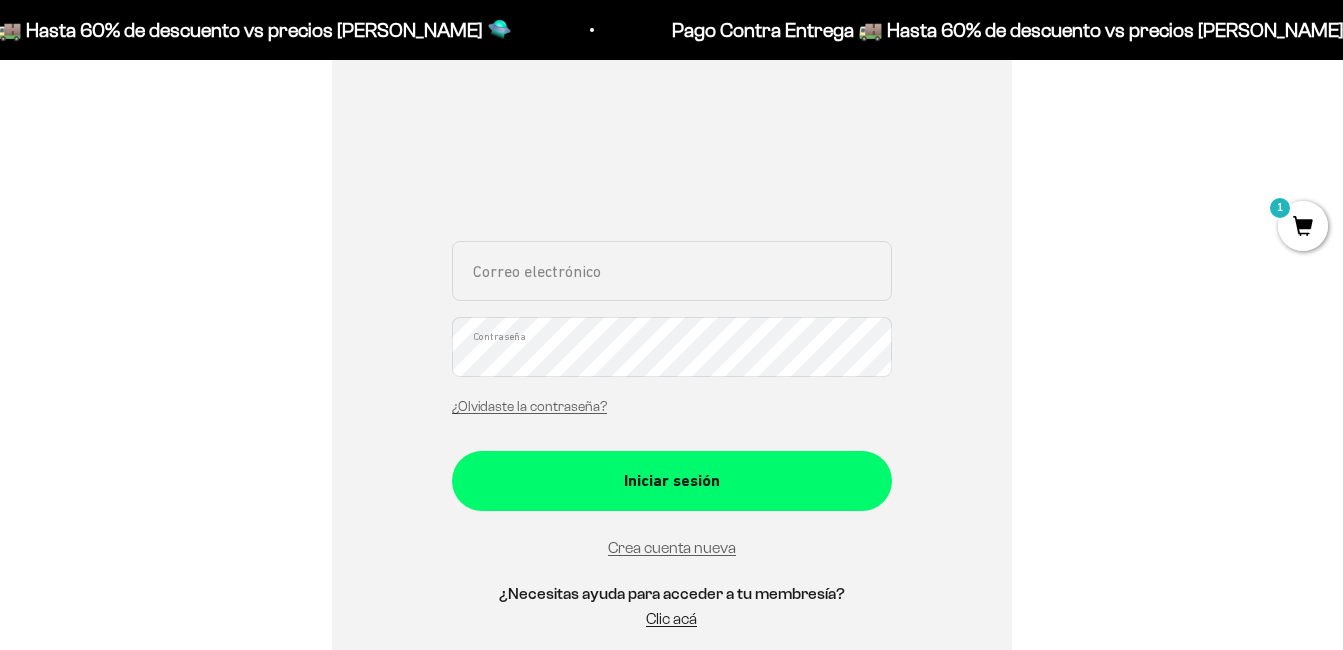 click on "Correo electrónico" at bounding box center (672, 271) 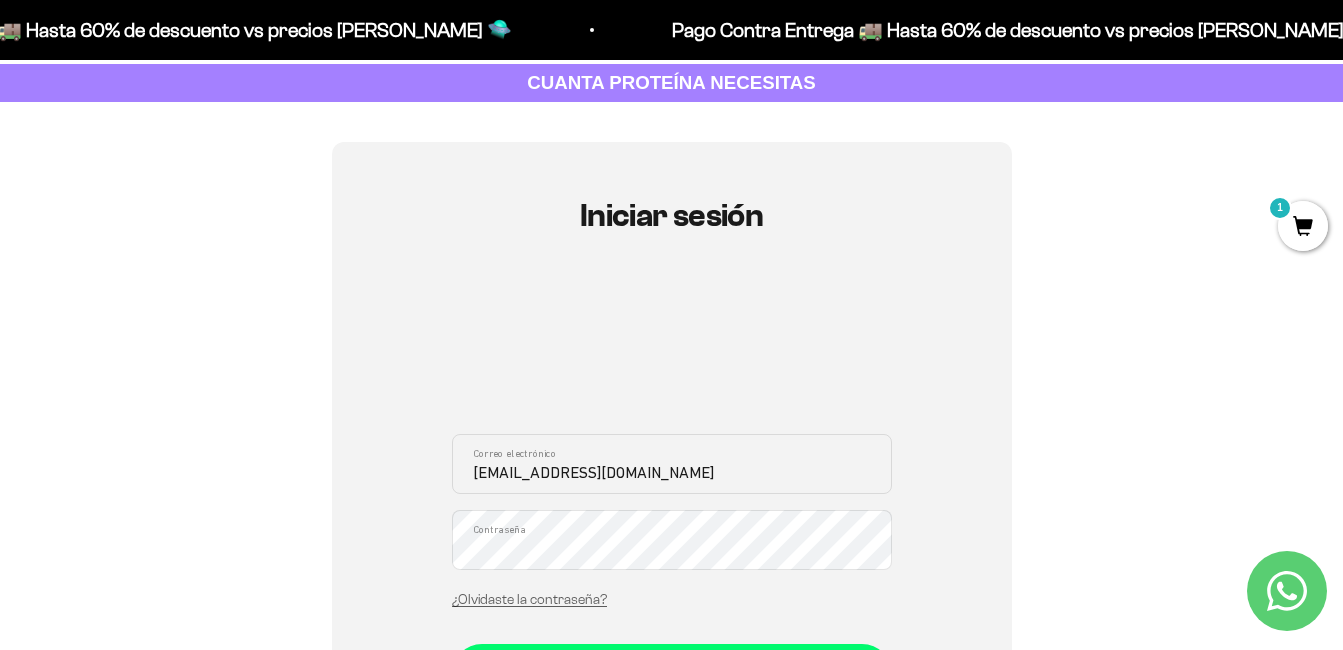 scroll, scrollTop: 0, scrollLeft: 0, axis: both 